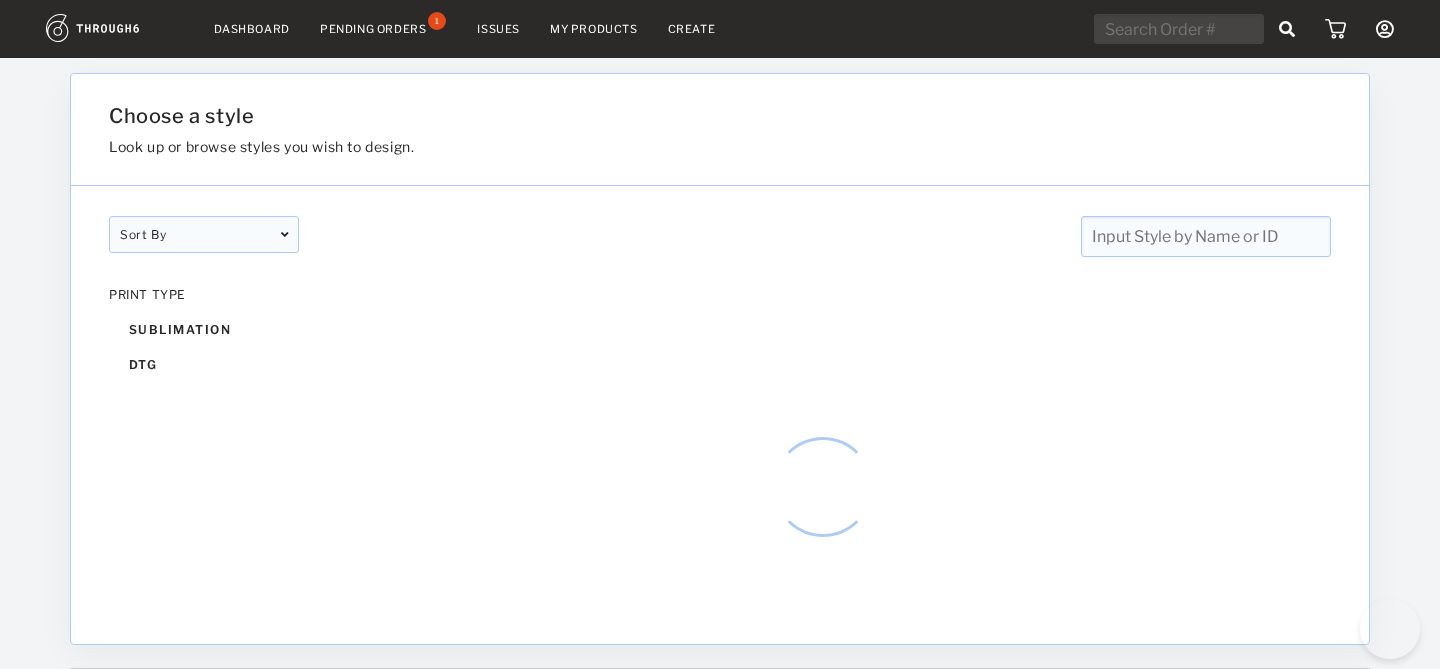 scroll, scrollTop: 0, scrollLeft: 0, axis: both 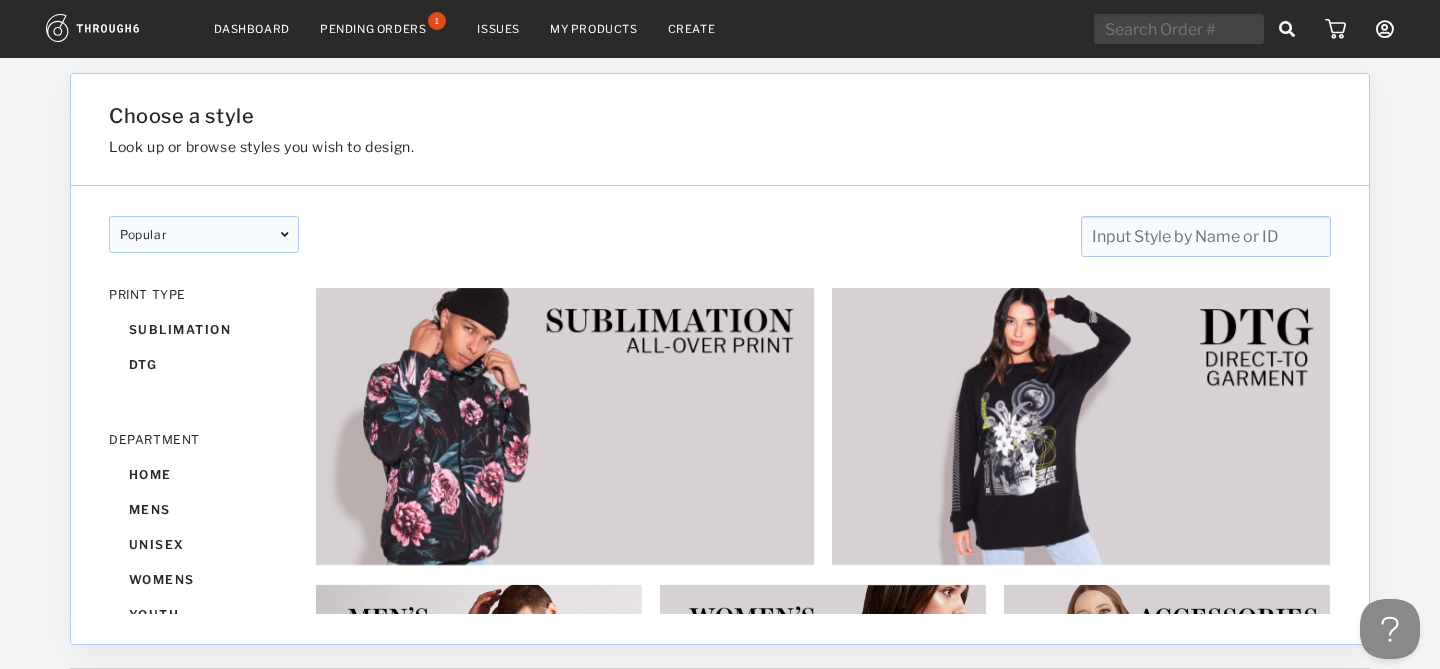 click on "My Products" at bounding box center (594, 29) 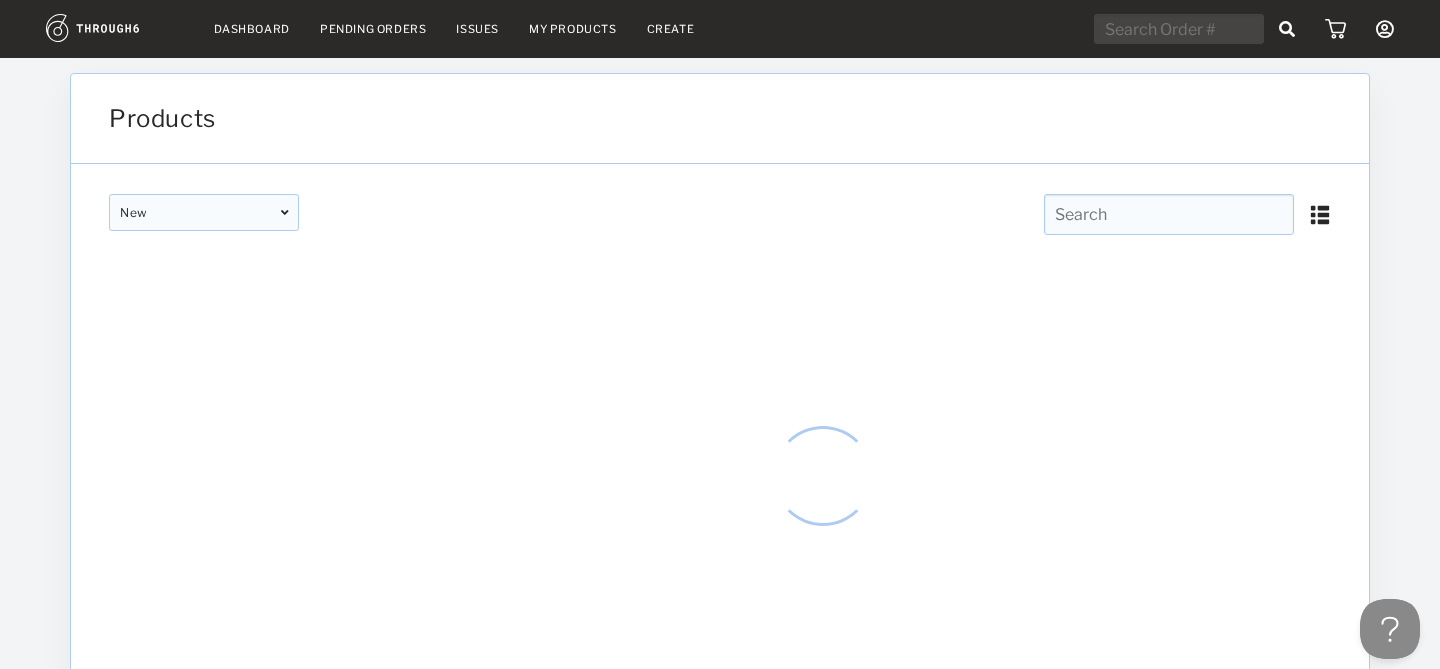 scroll, scrollTop: 0, scrollLeft: 0, axis: both 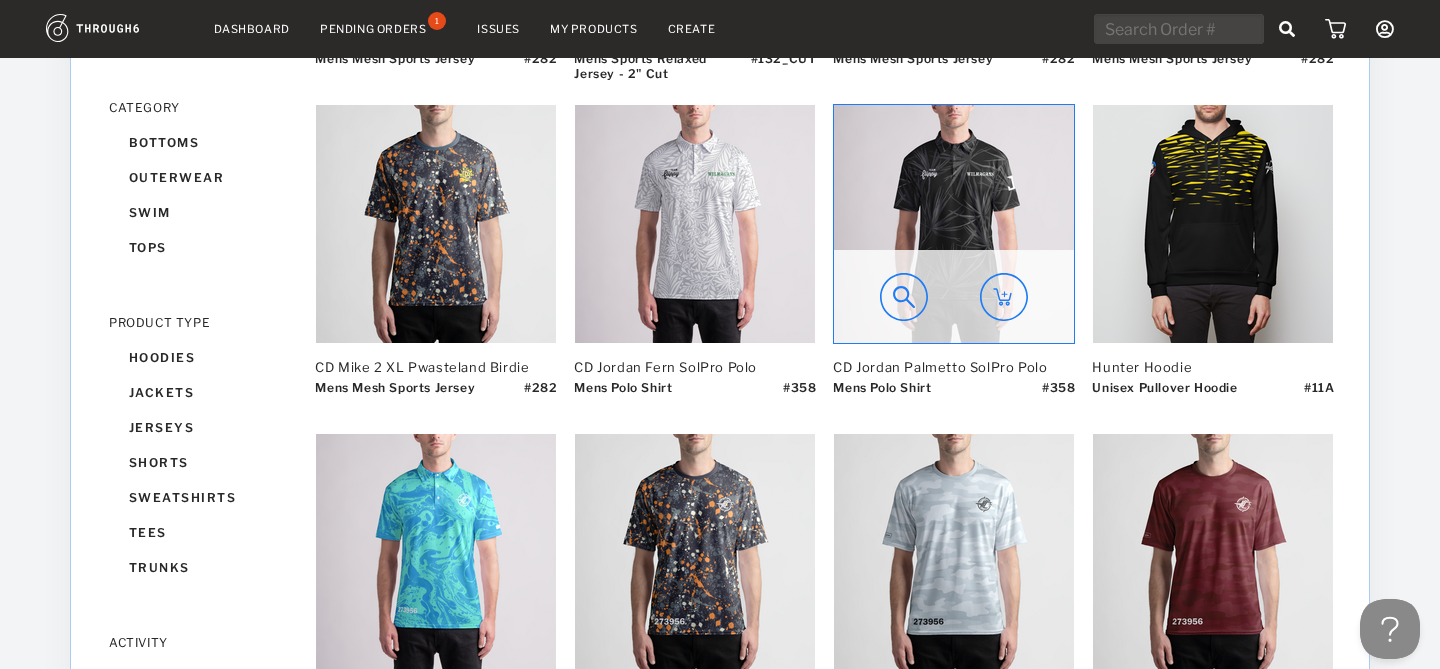 click at bounding box center (1004, 297) 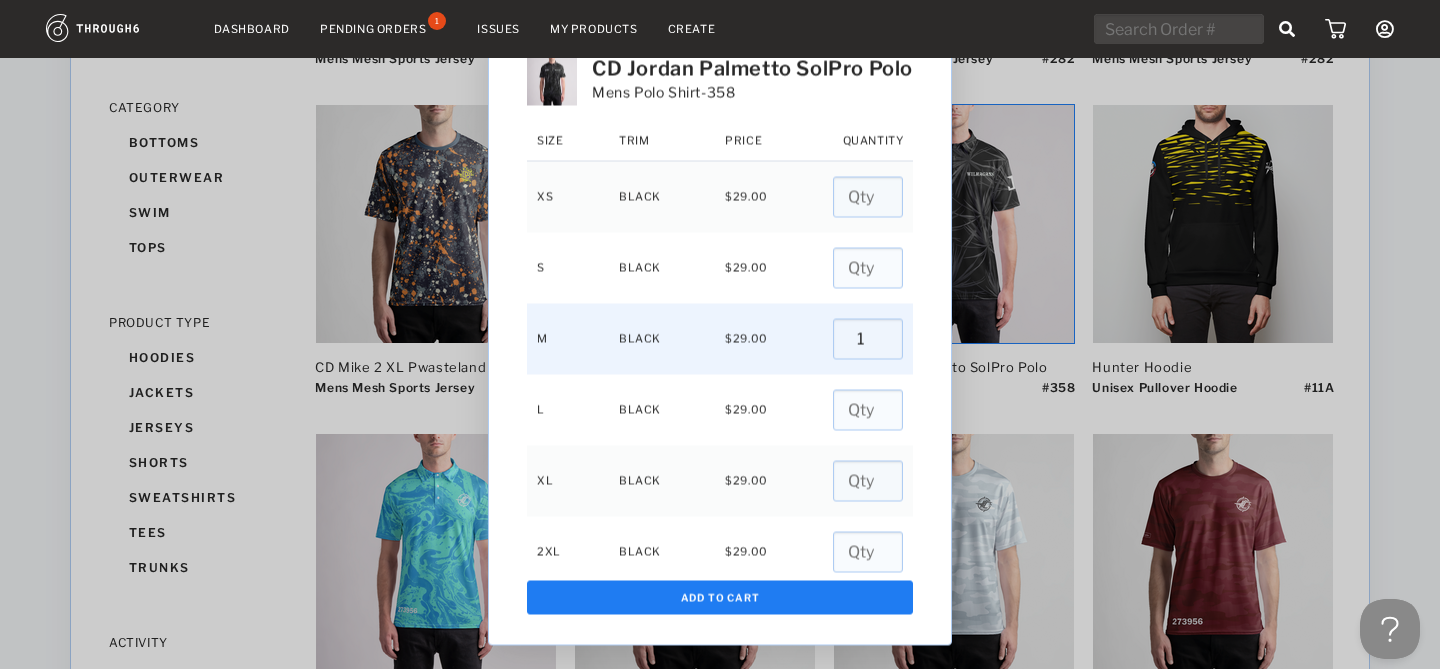 type on "1" 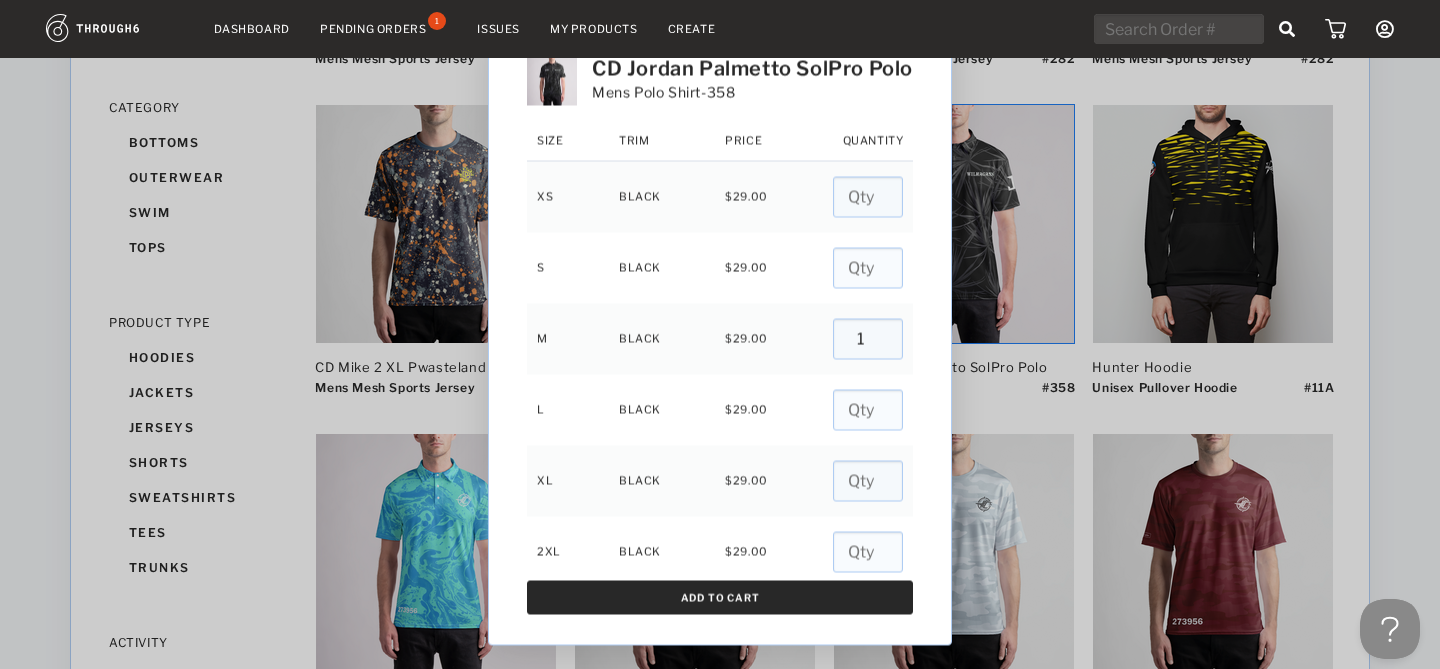 click on "Add To Cart" at bounding box center (720, 597) 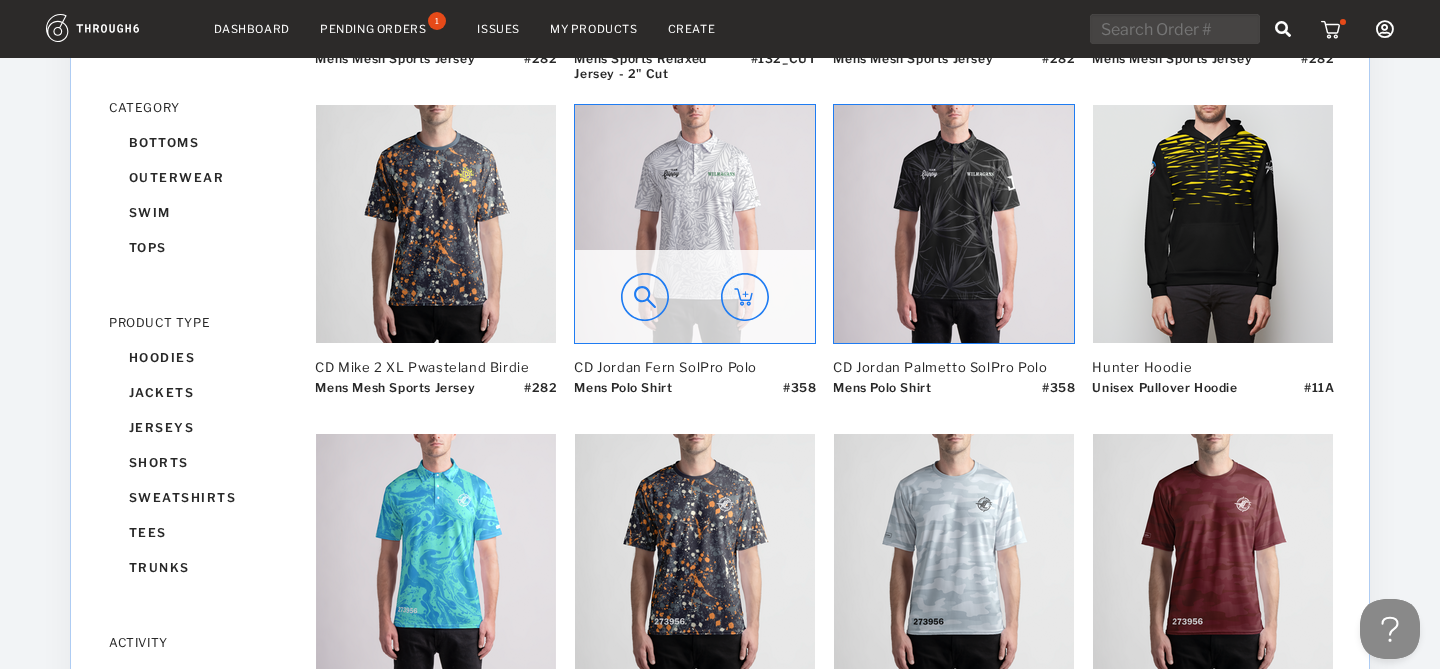 click at bounding box center (745, 297) 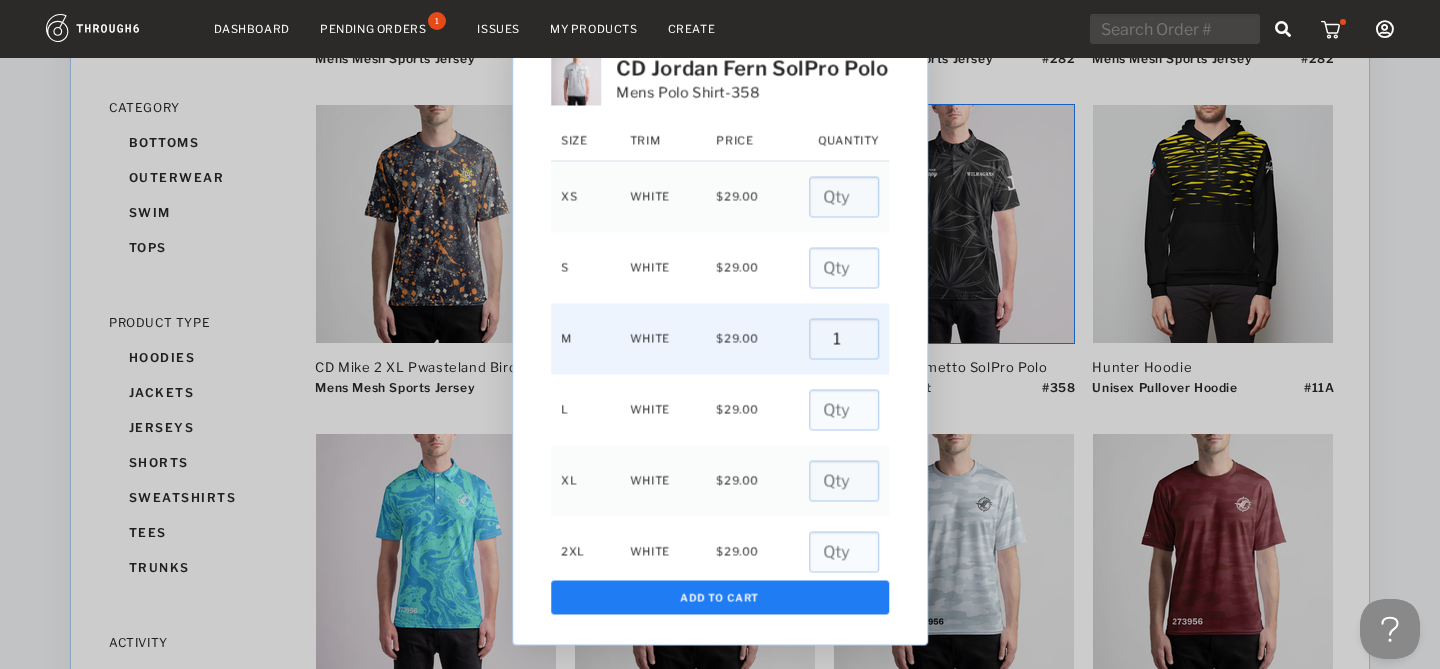 type on "1" 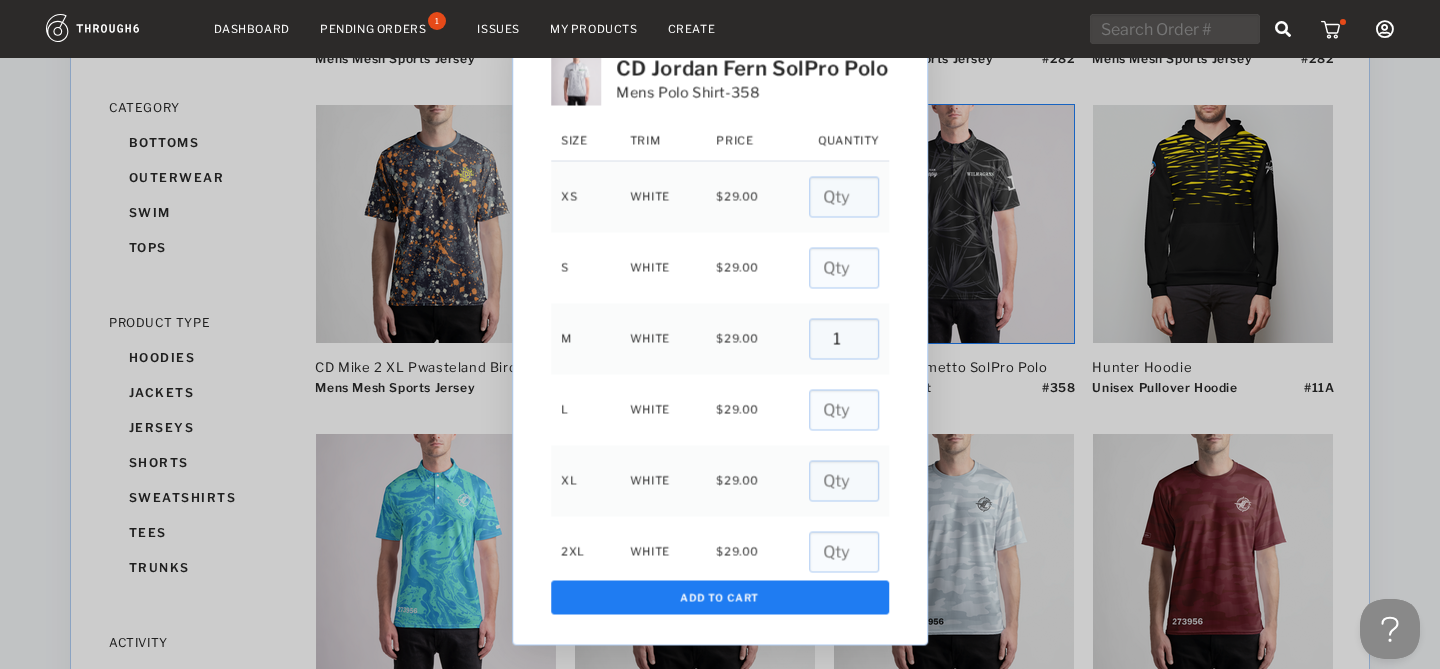 click on "Added the selected item(s) to your cart" at bounding box center (720, 586) 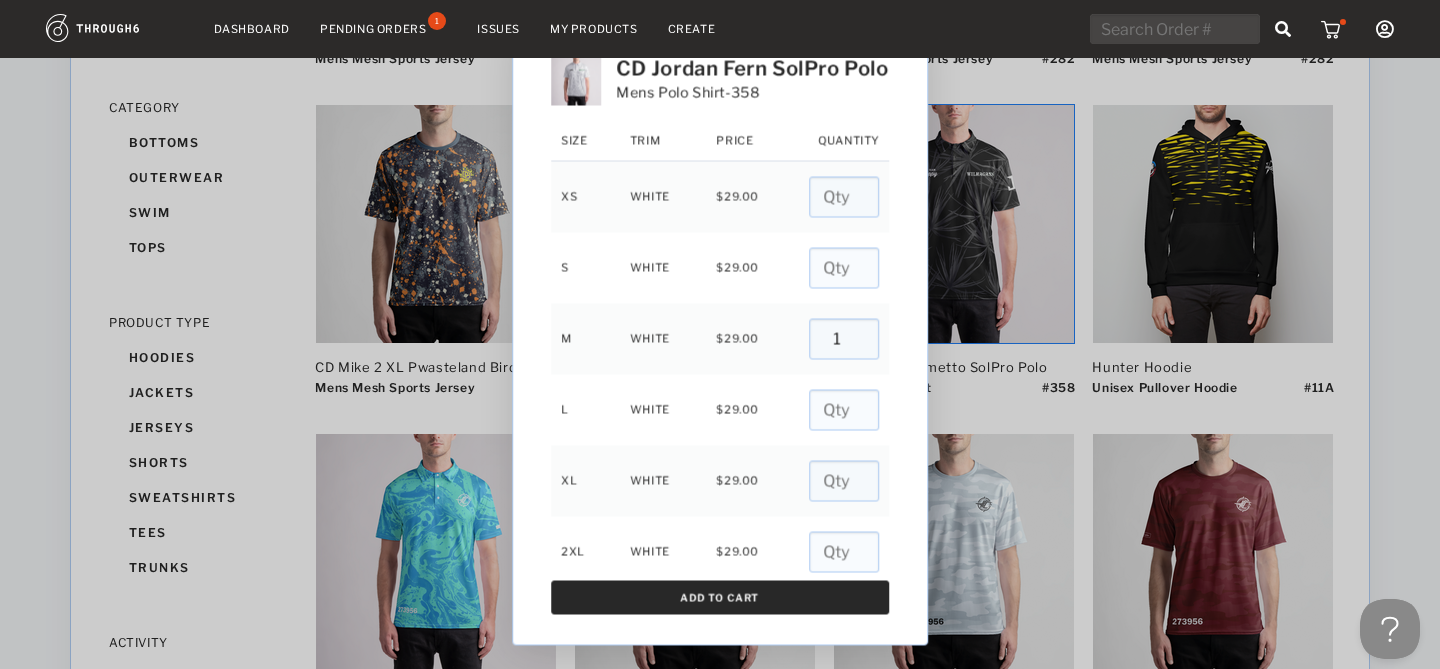 click on "Add To Cart" at bounding box center (720, 597) 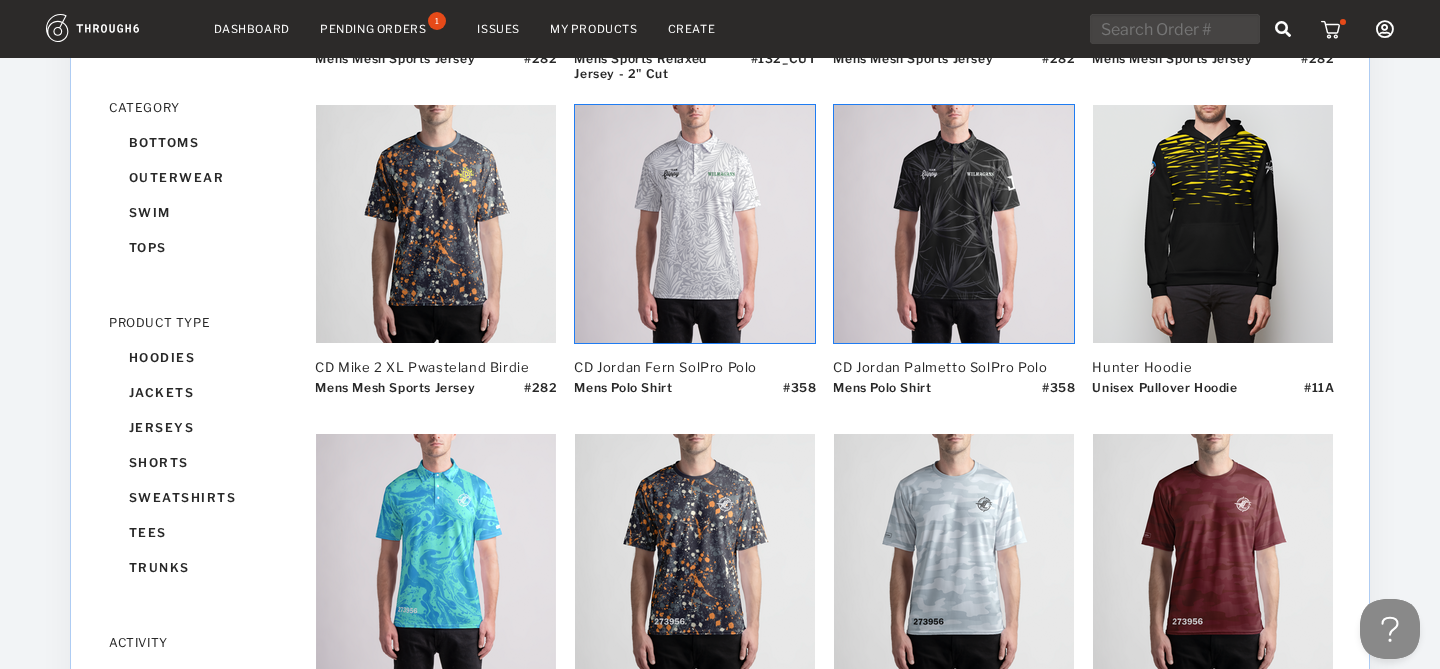 click at bounding box center (1333, 29) 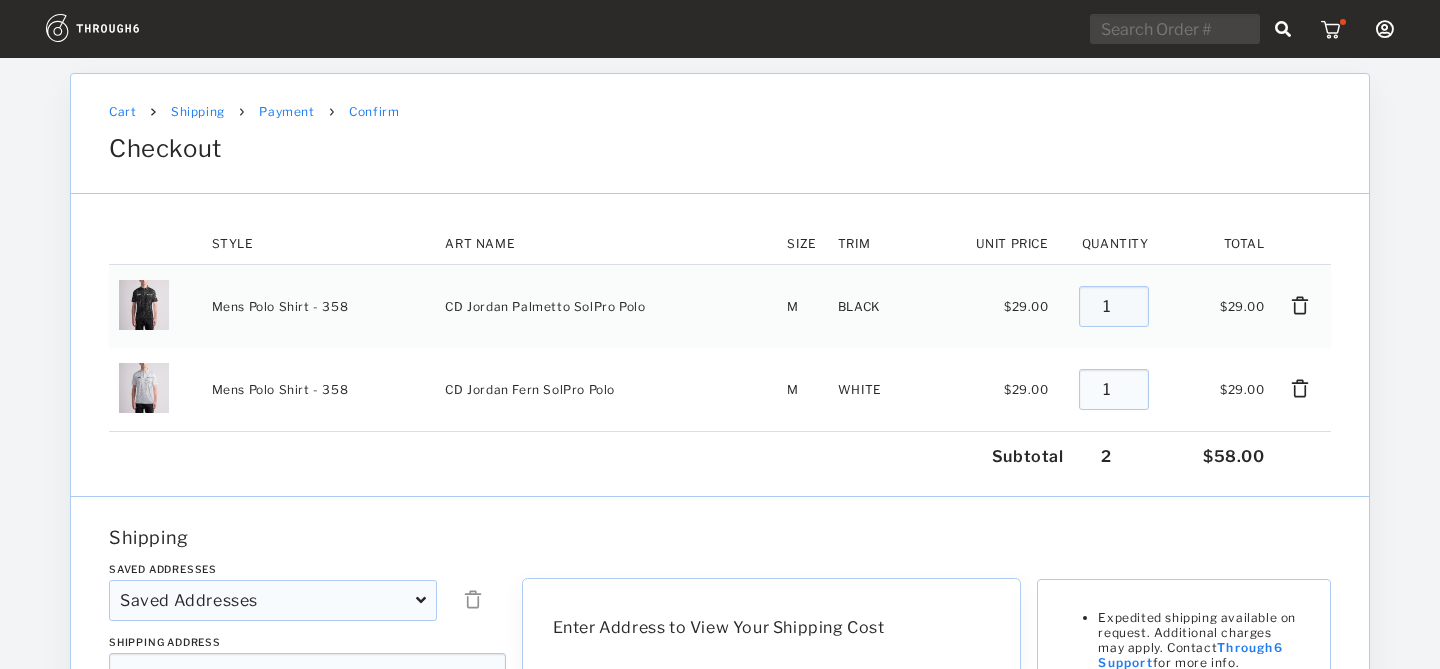 scroll, scrollTop: 0, scrollLeft: 0, axis: both 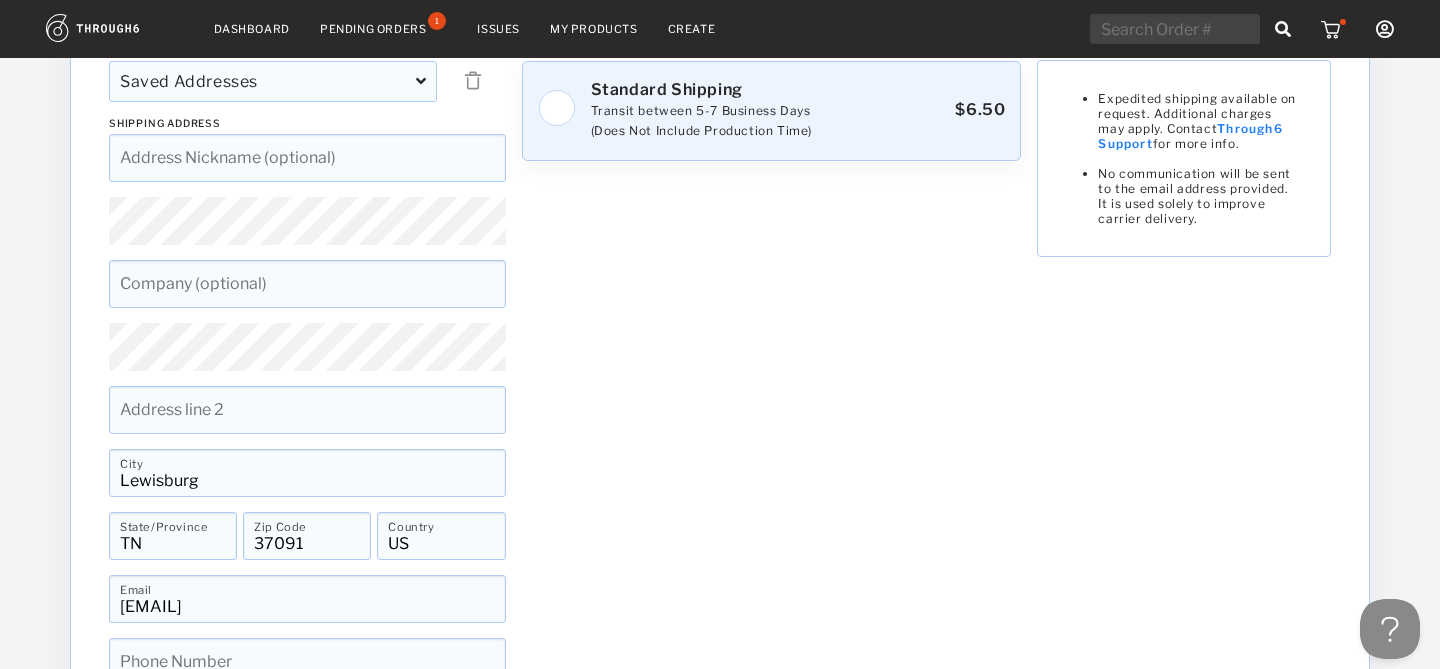 click at bounding box center (557, 108) 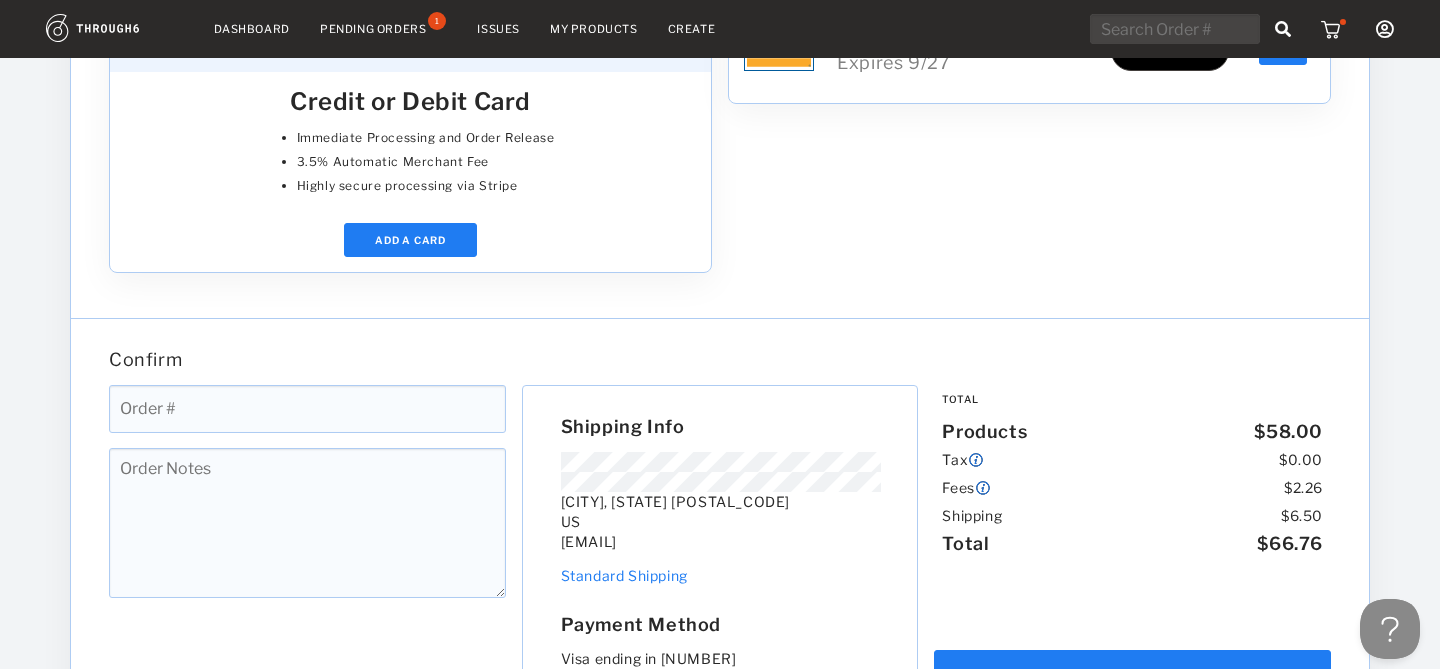 scroll, scrollTop: 1451, scrollLeft: 0, axis: vertical 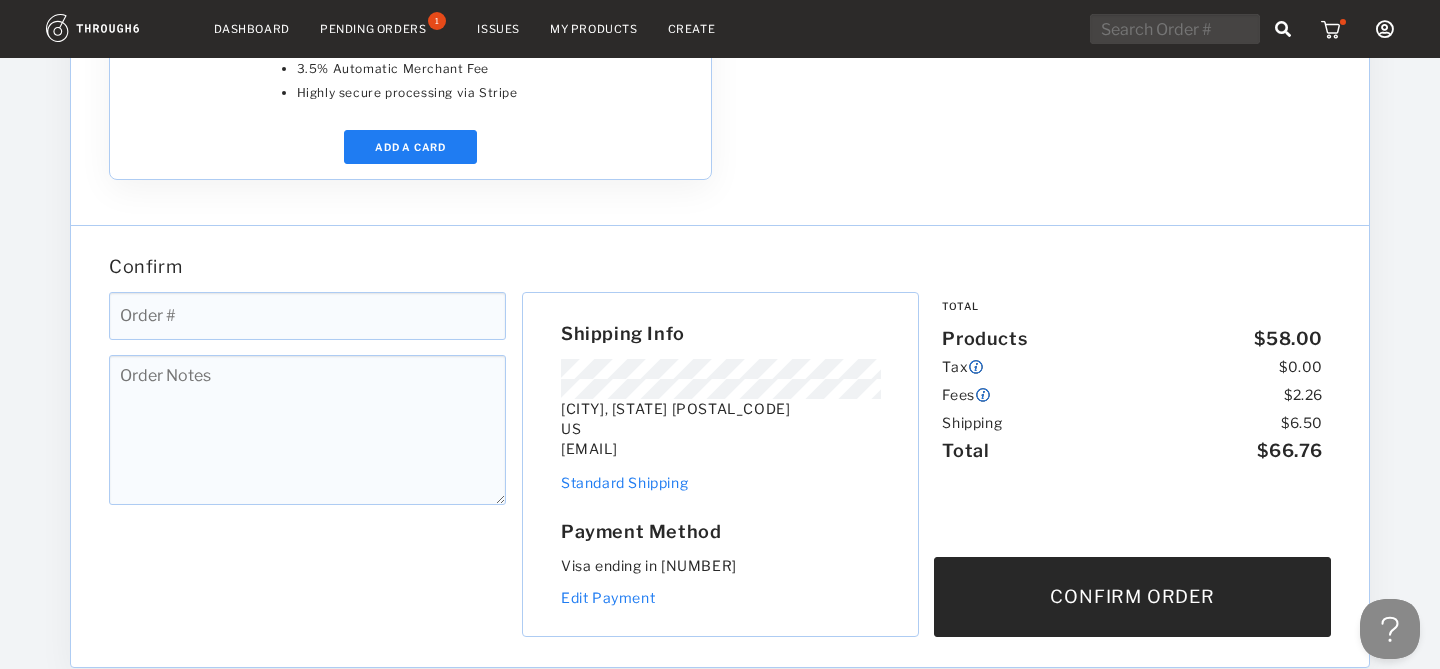 click on "Confirm Order" at bounding box center [1132, 597] 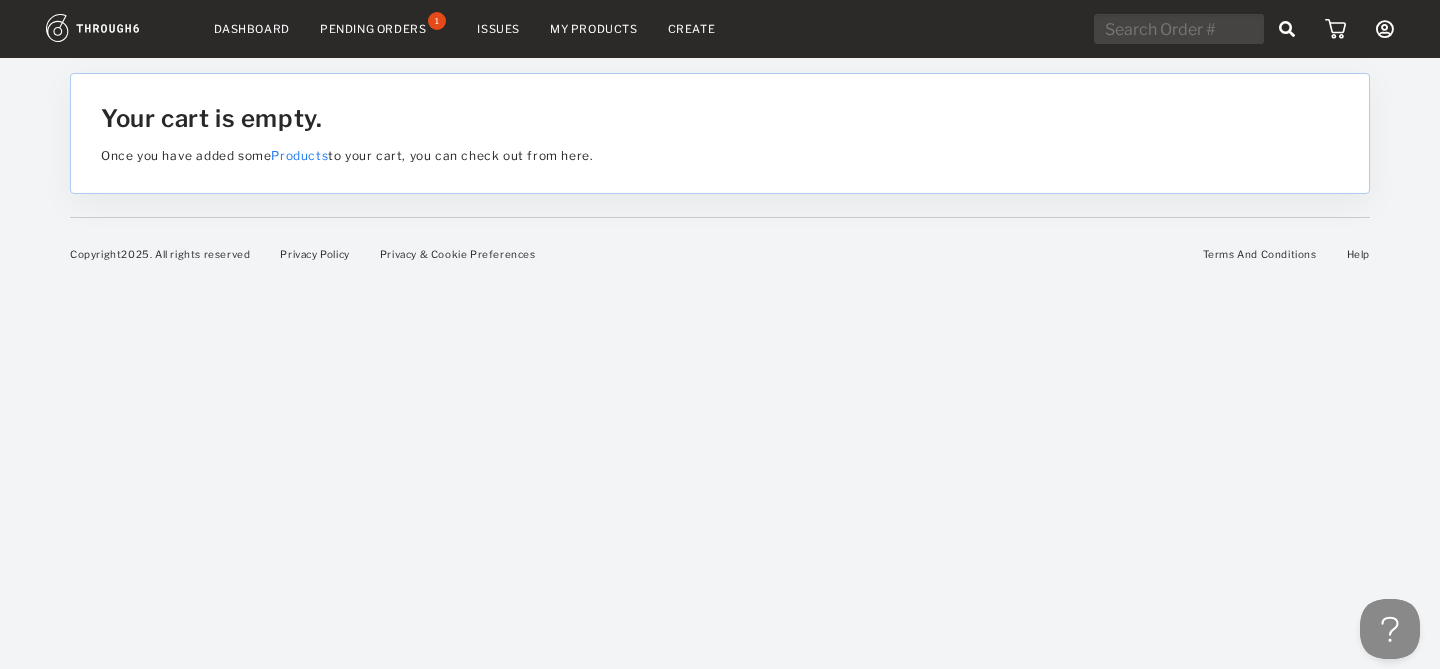 scroll, scrollTop: 0, scrollLeft: 0, axis: both 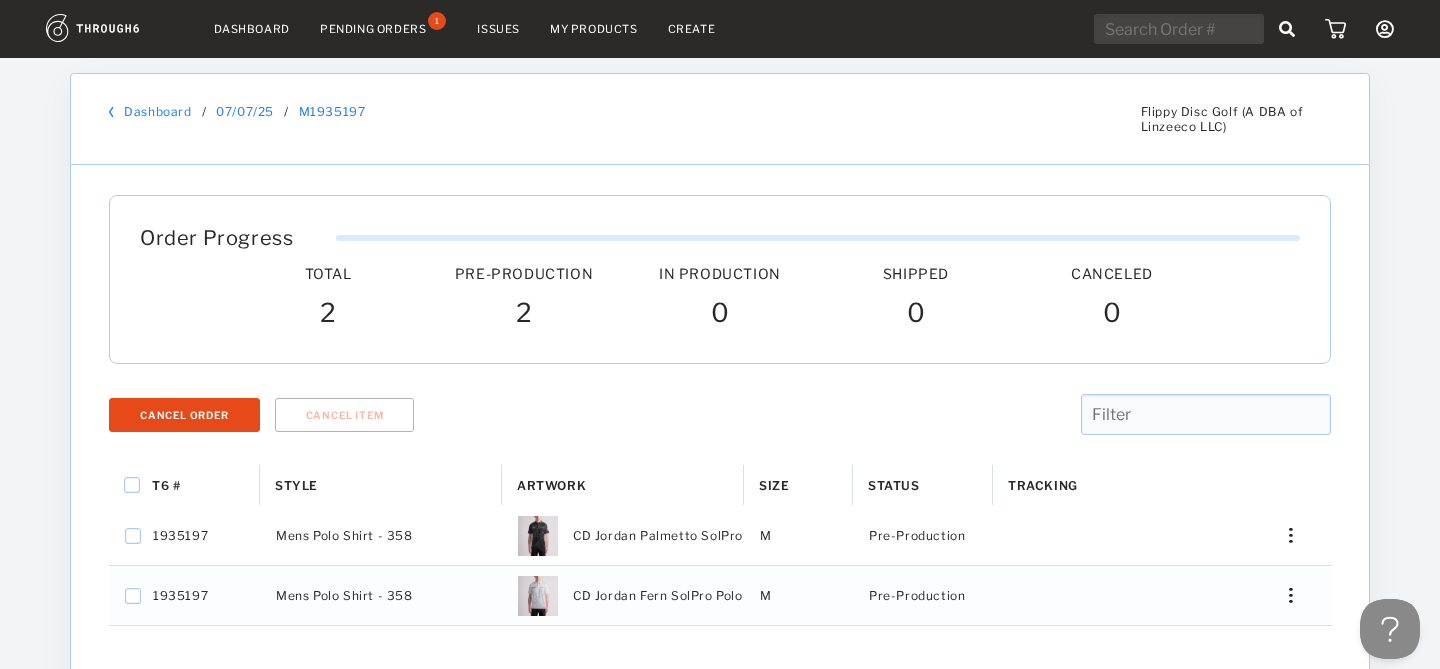 click on "My Products" at bounding box center (594, 29) 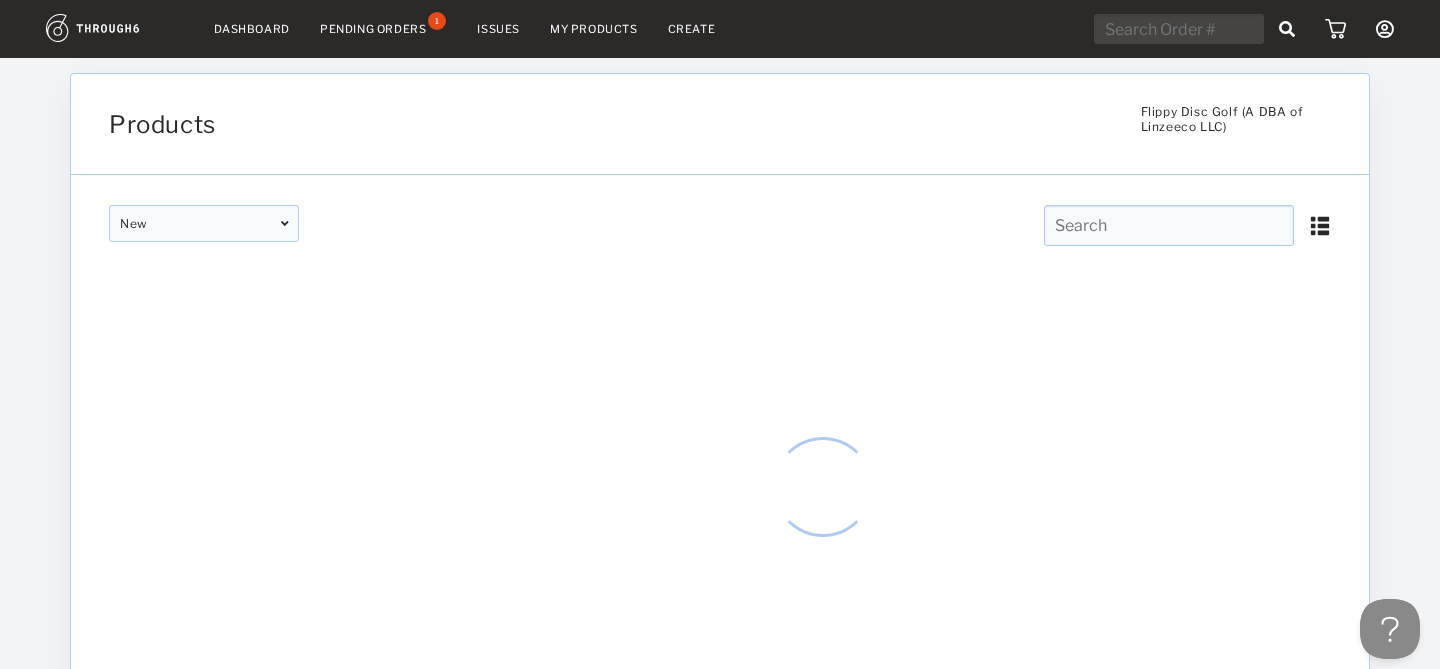scroll, scrollTop: 134, scrollLeft: 0, axis: vertical 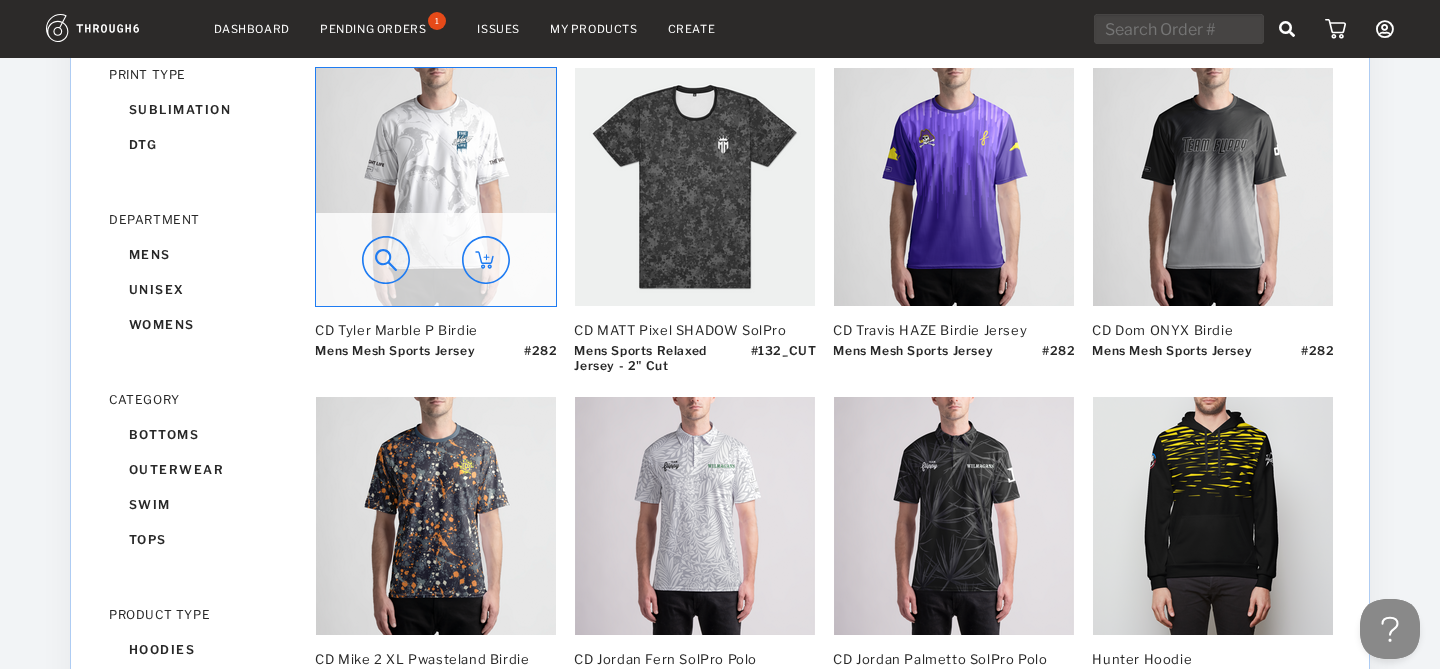 click at bounding box center [486, 260] 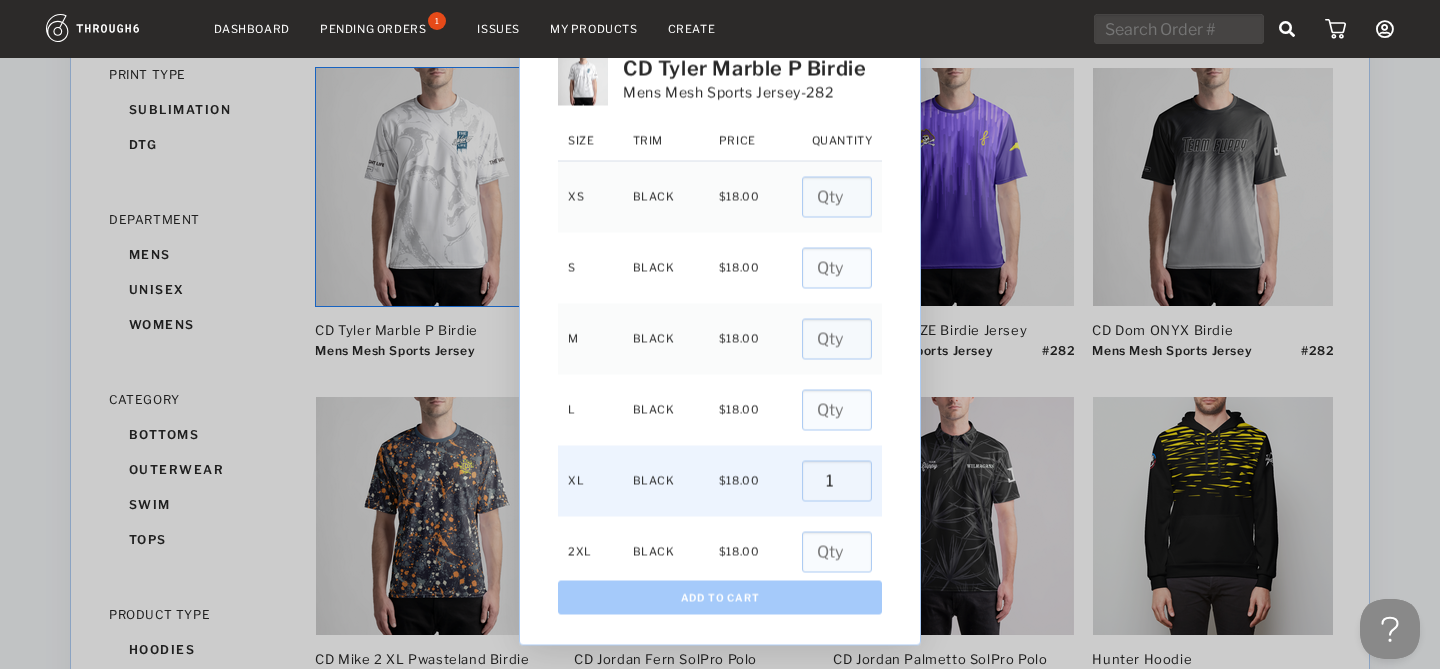 type on "1" 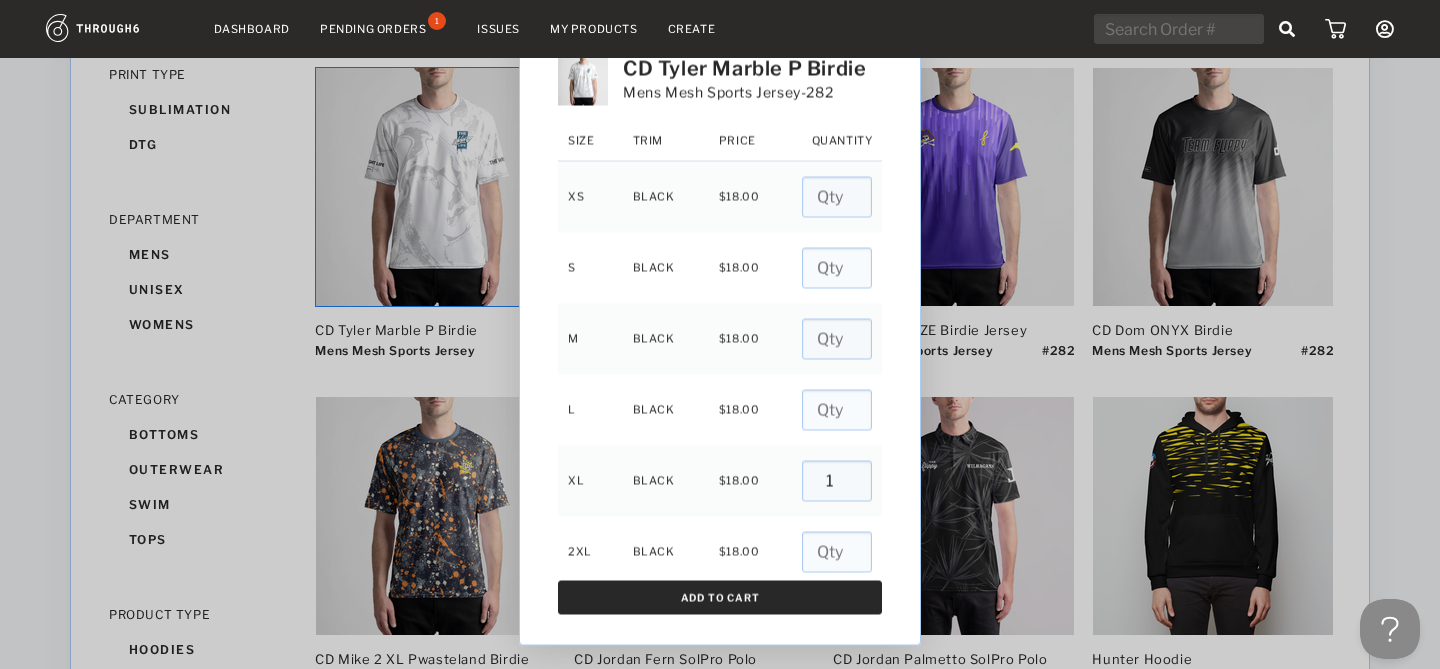 click on "Add To Cart" at bounding box center (720, 597) 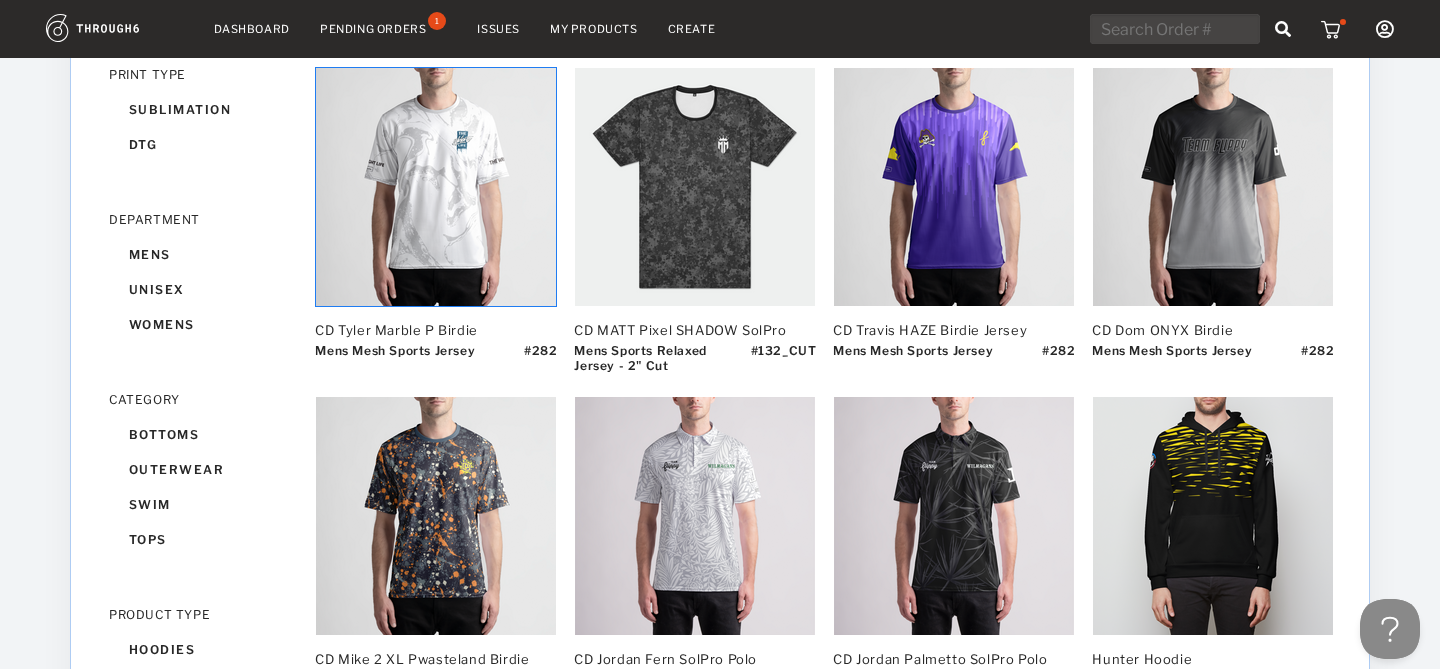 click at bounding box center (1333, 29) 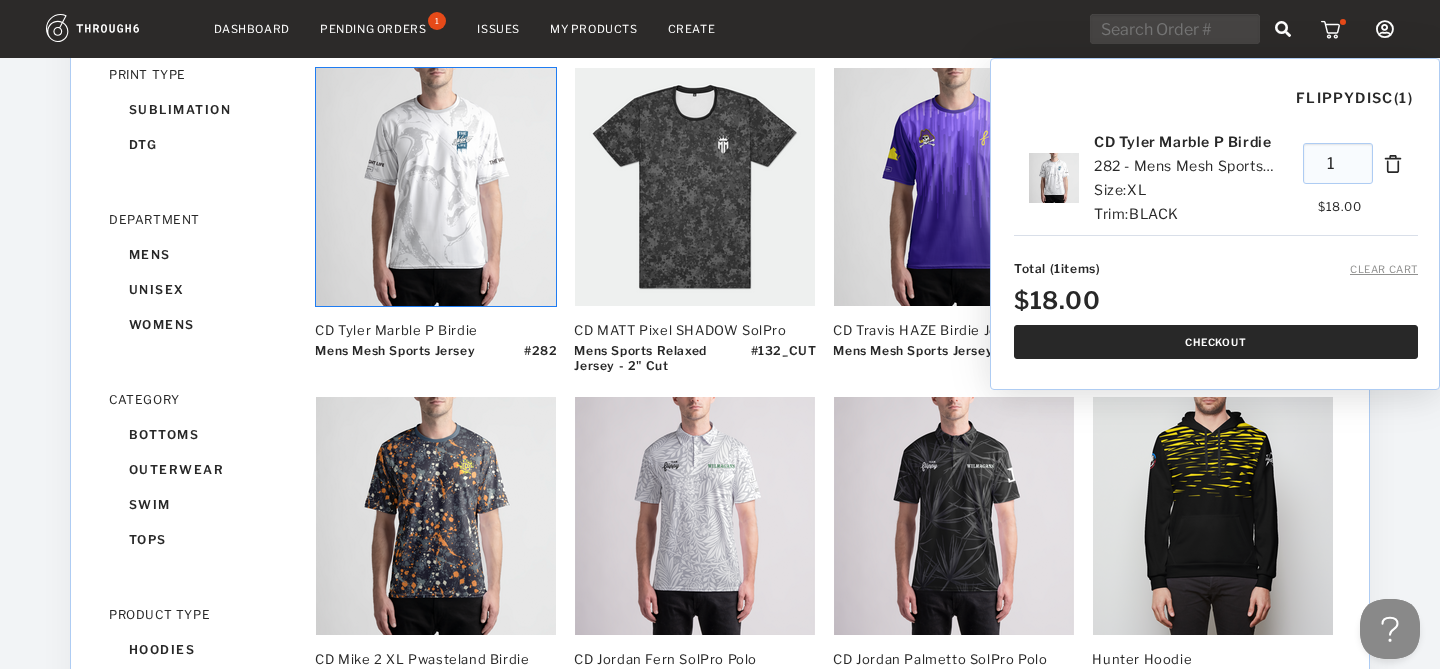 click on "Checkout" at bounding box center (1216, 342) 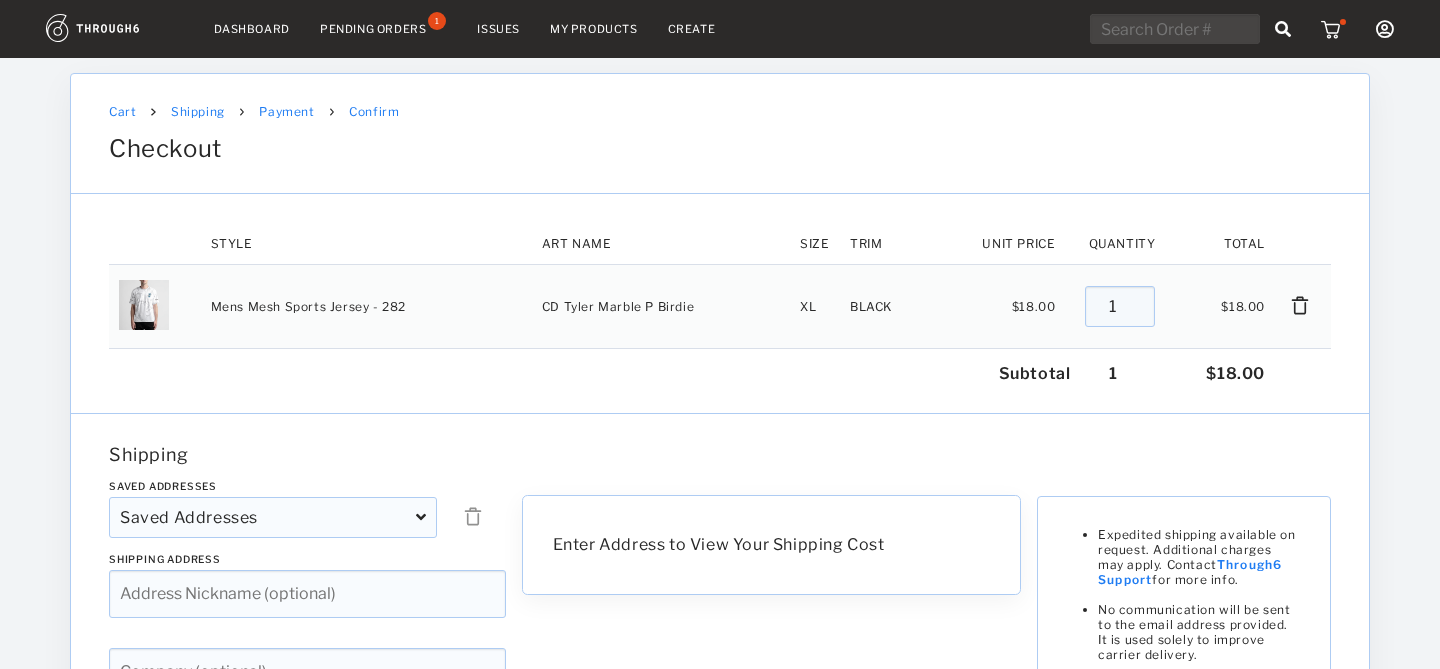 scroll, scrollTop: 0, scrollLeft: 0, axis: both 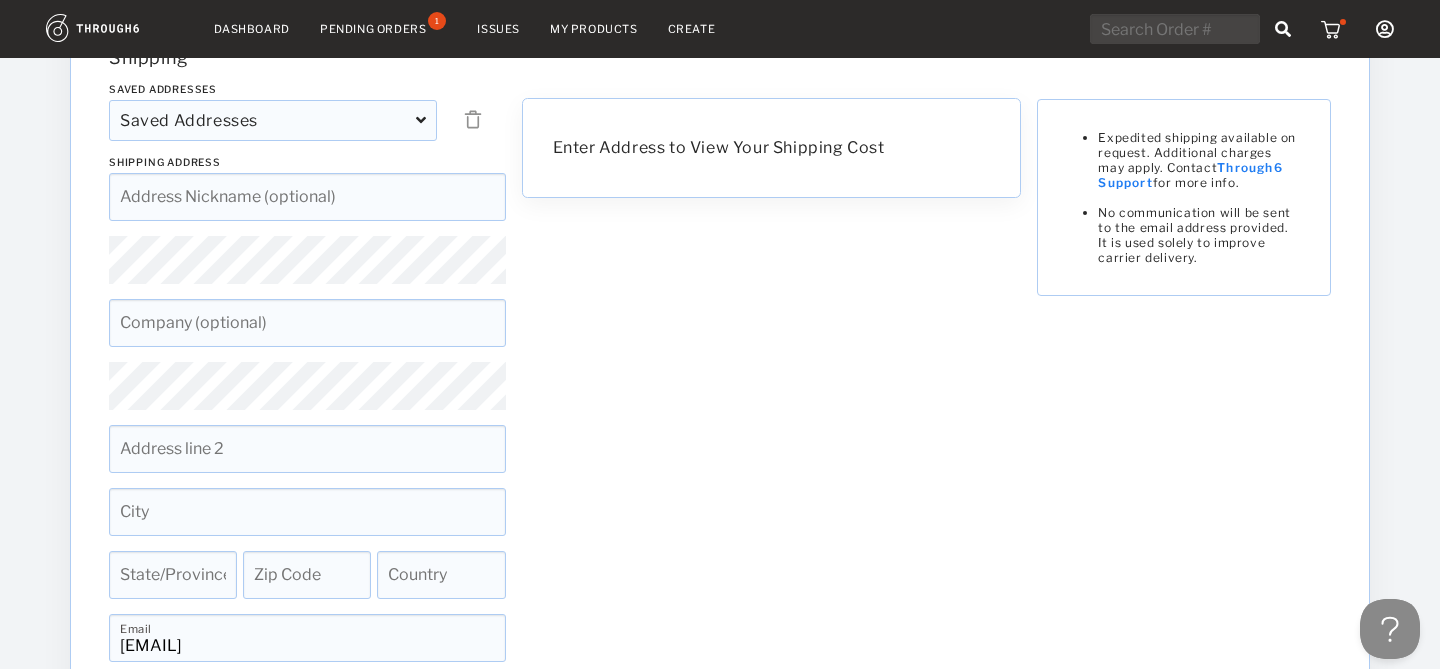click at bounding box center (307, 197) 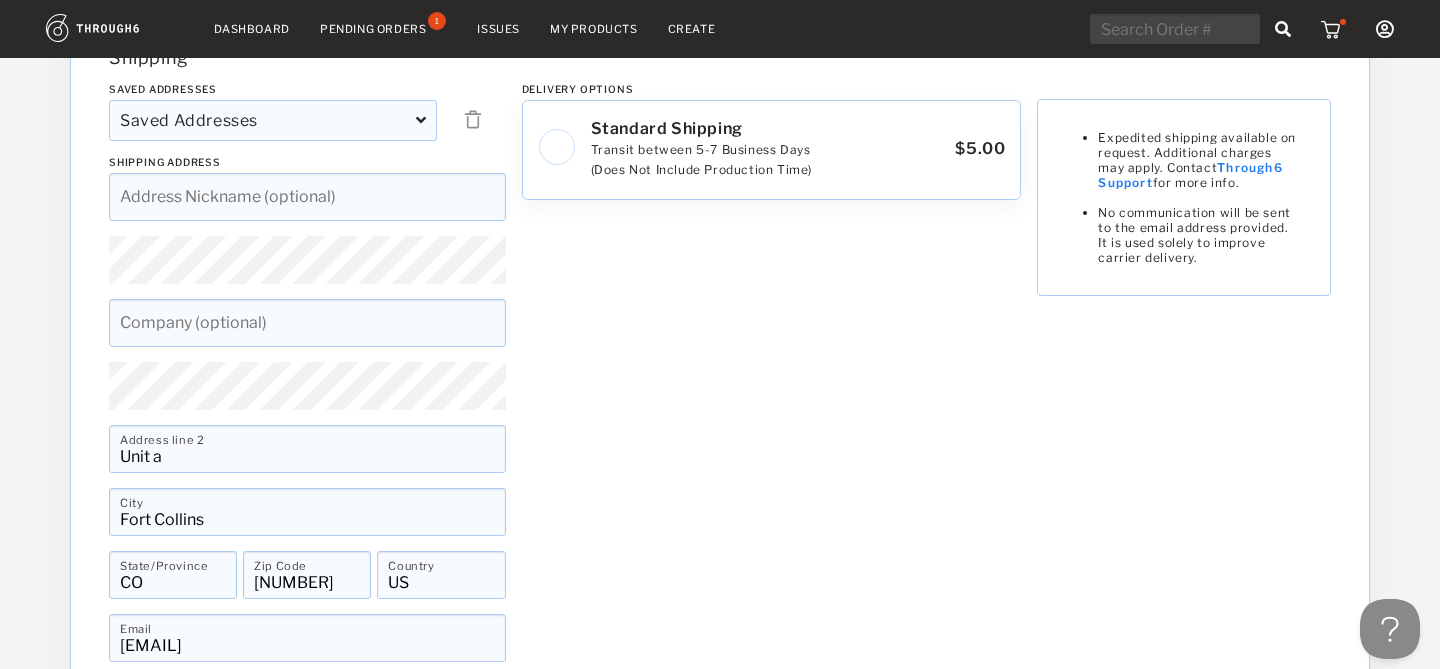 click on "Unit a" at bounding box center (307, 449) 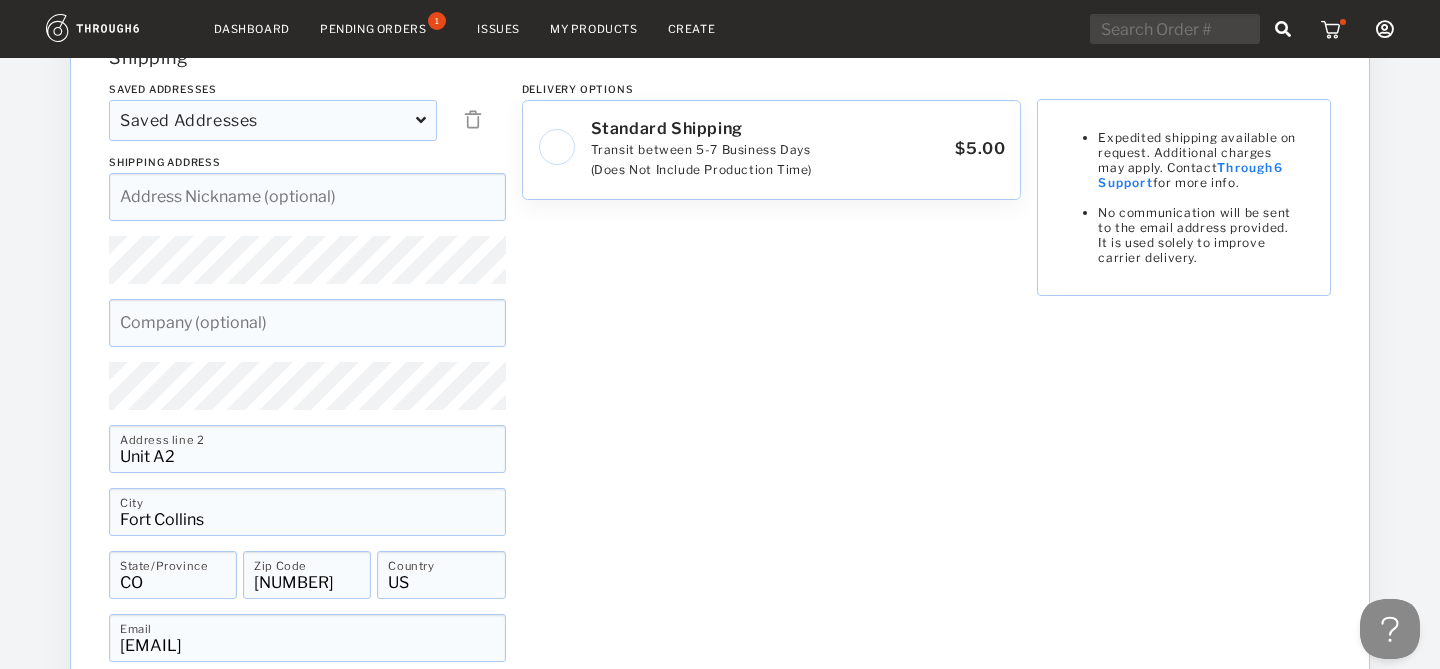 click at bounding box center [557, 147] 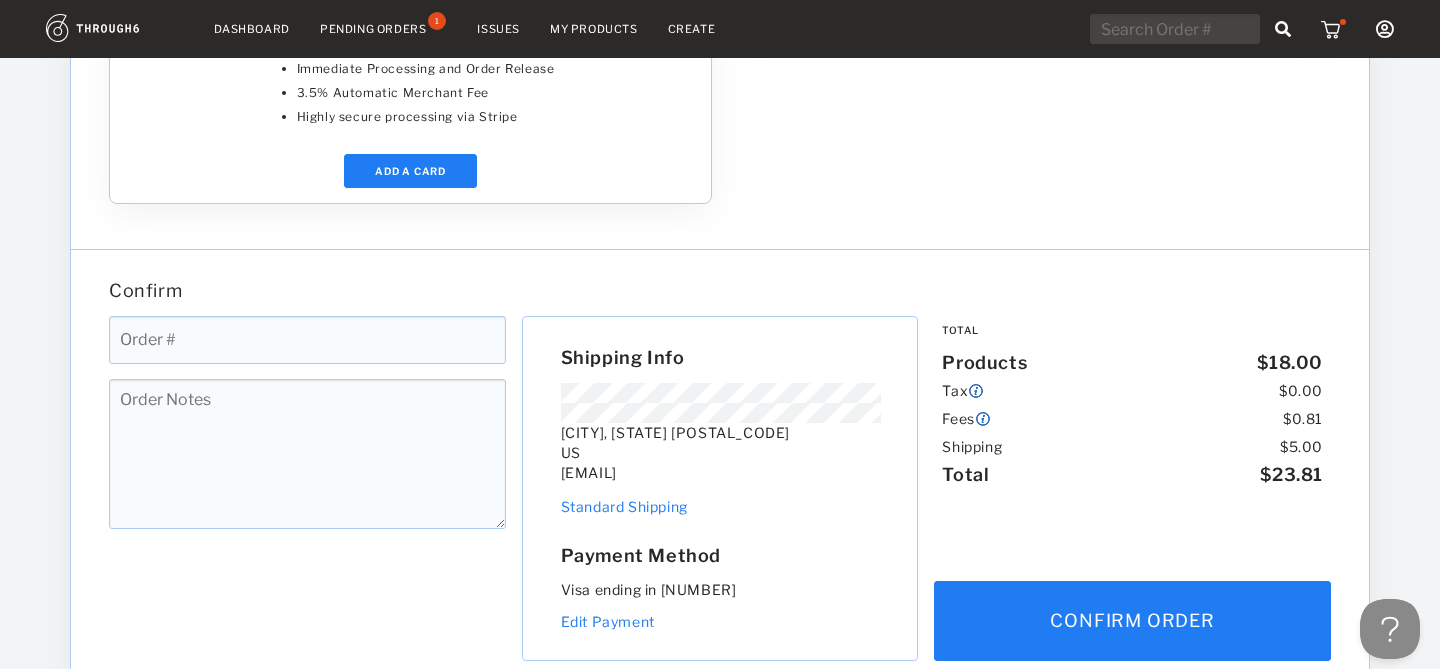 scroll, scrollTop: 1456, scrollLeft: 0, axis: vertical 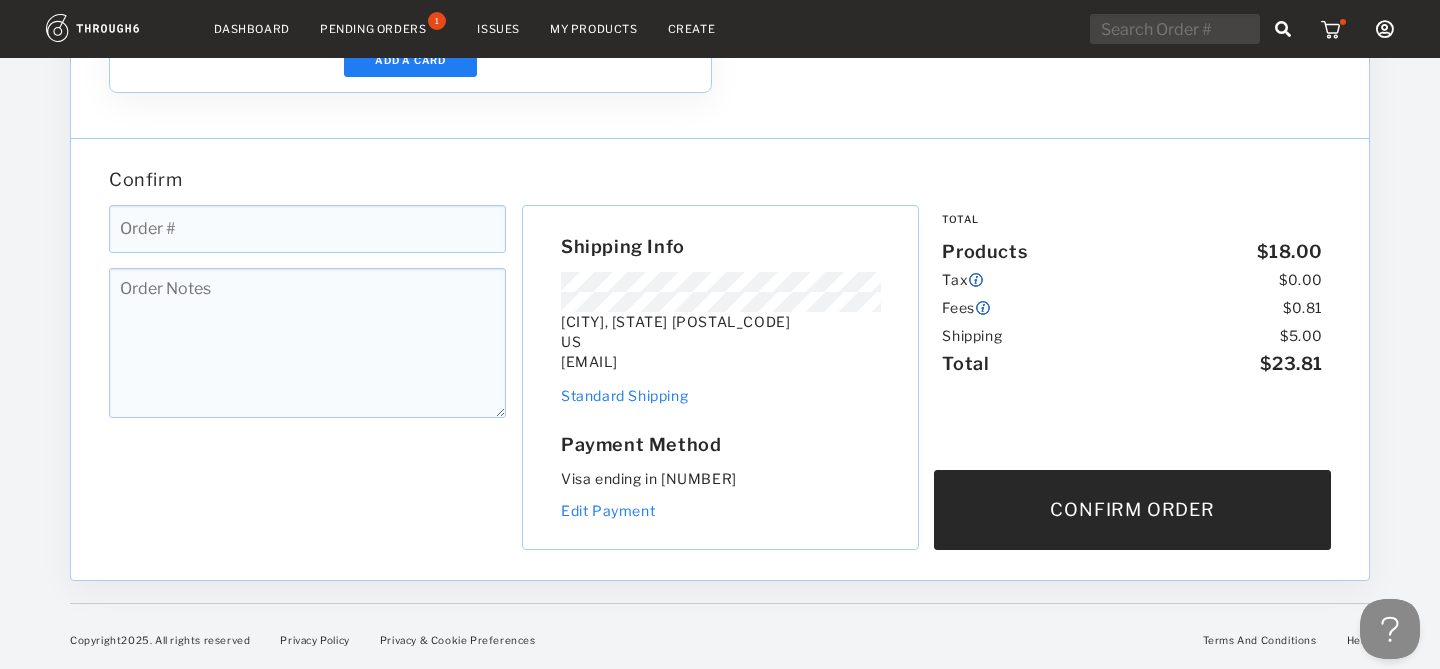 click on "Confirm Order" at bounding box center [1132, 510] 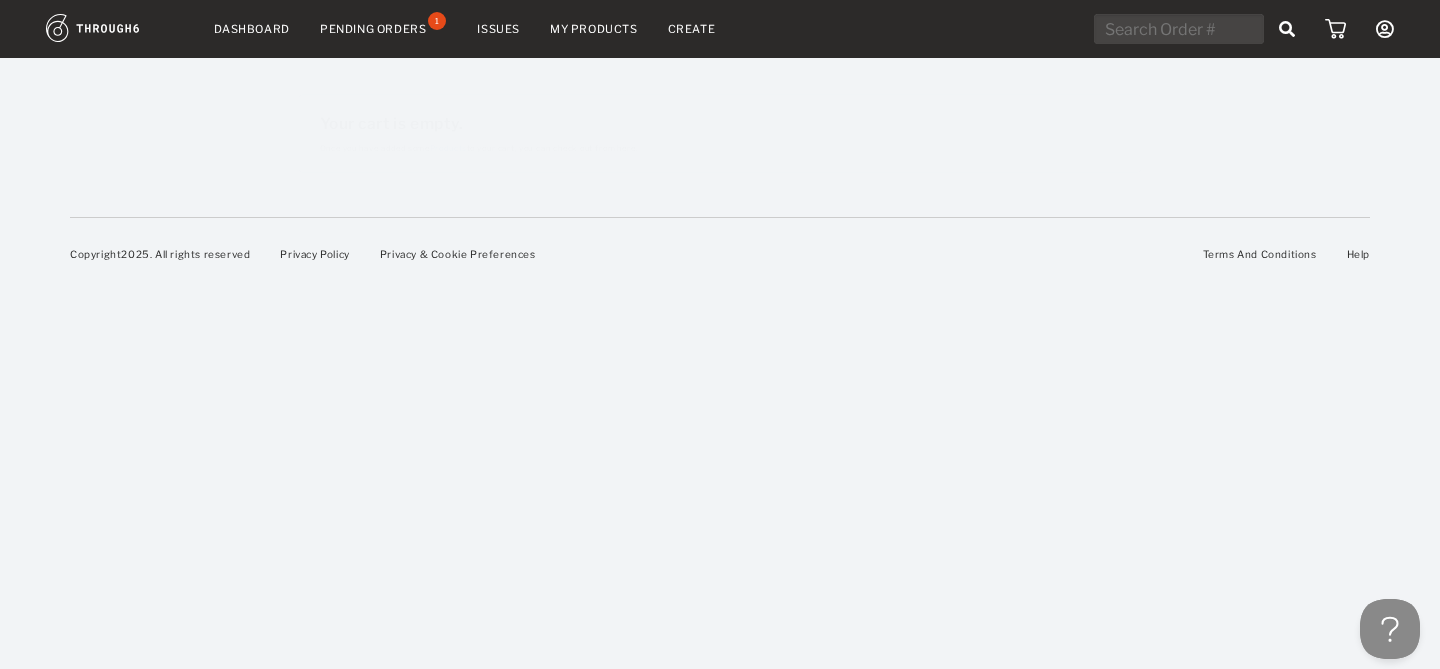 scroll, scrollTop: 0, scrollLeft: 0, axis: both 